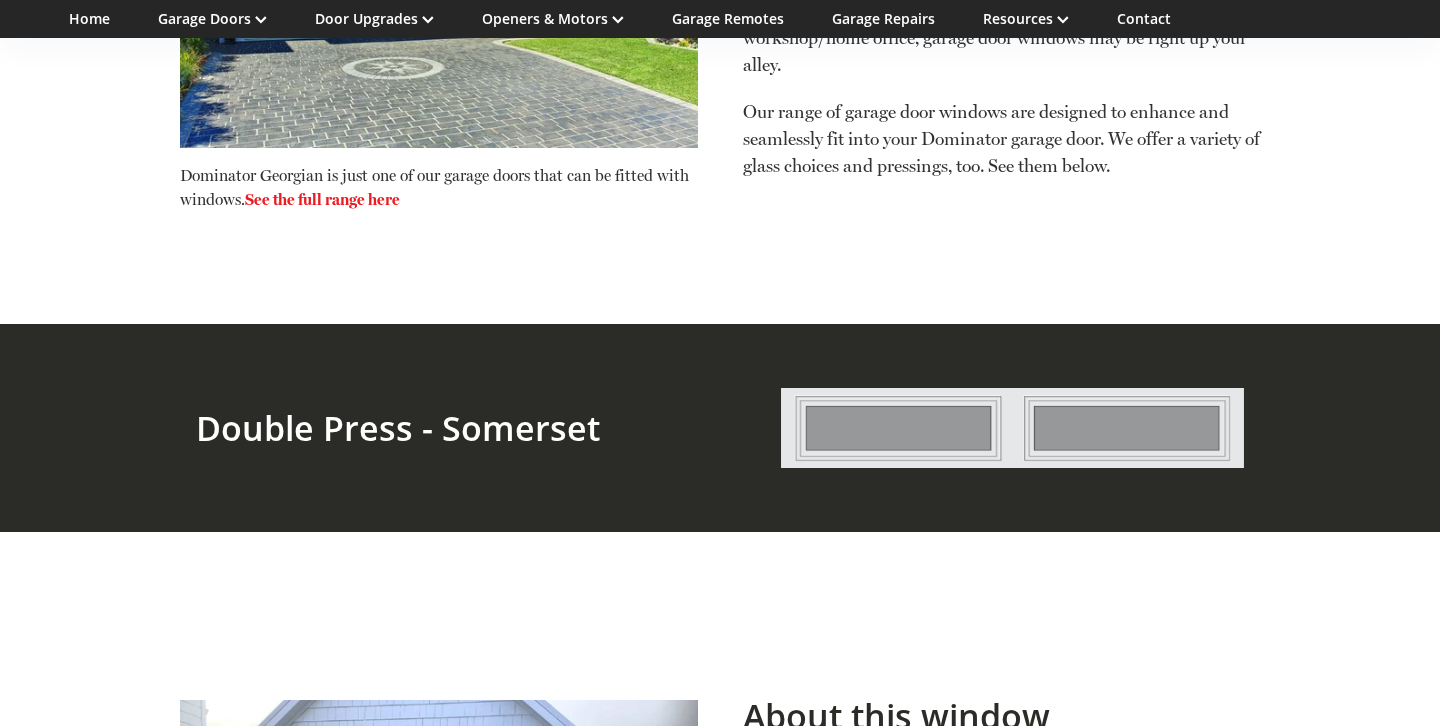 scroll, scrollTop: 866, scrollLeft: 0, axis: vertical 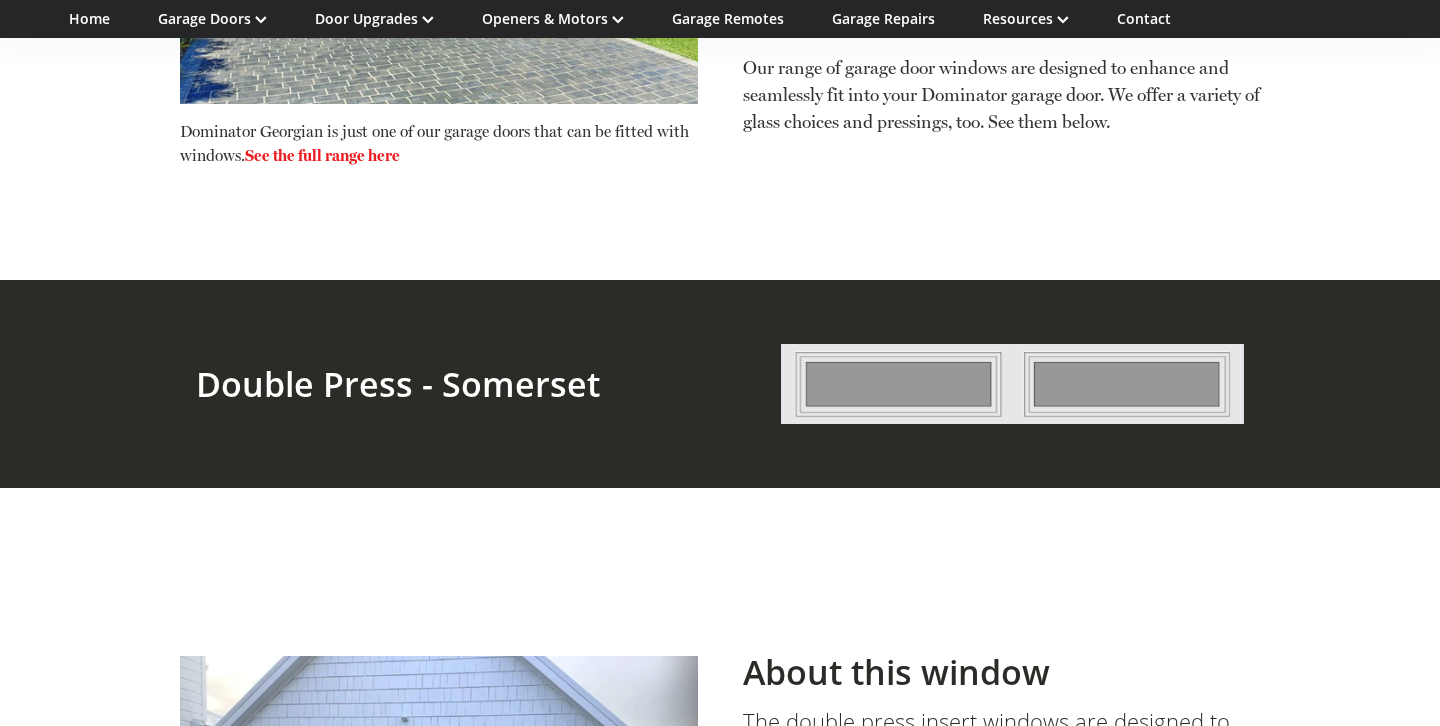 click on "See the full range here" at bounding box center (322, 155) 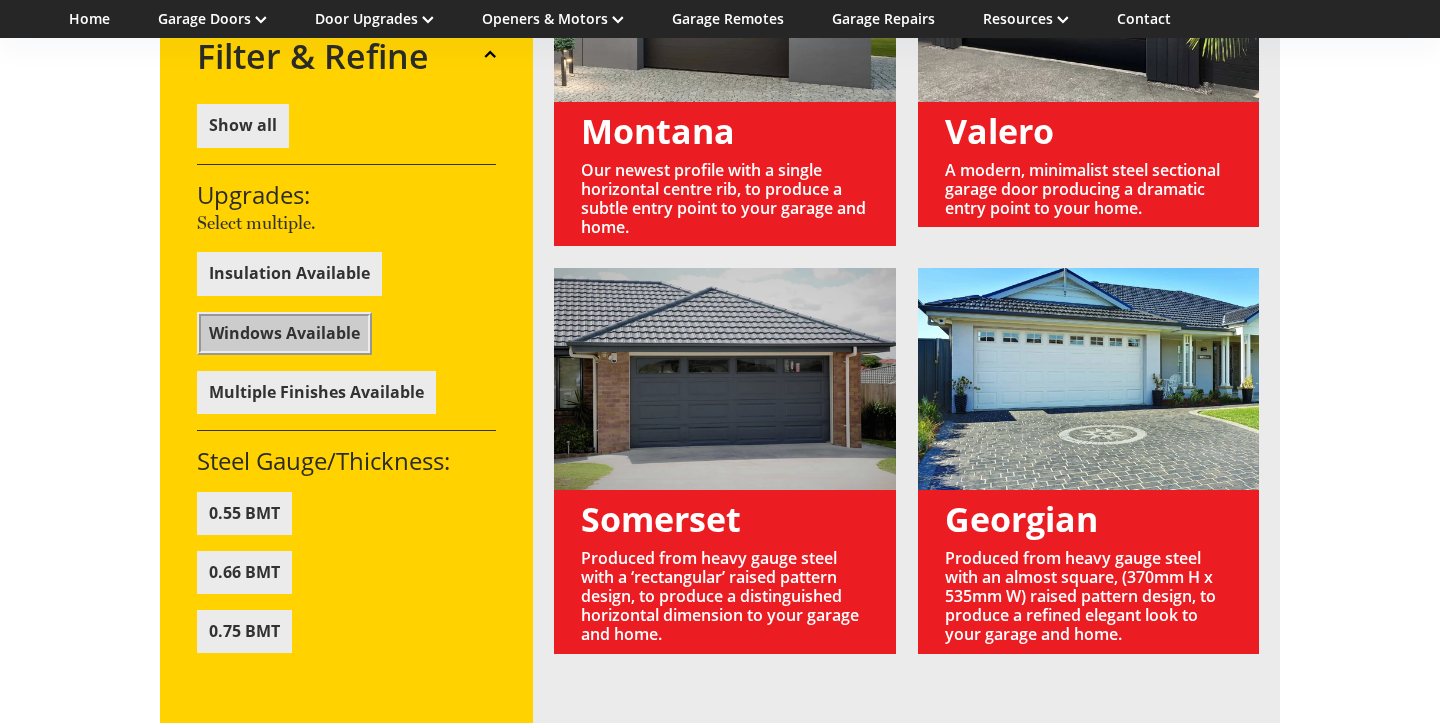 scroll, scrollTop: 1796, scrollLeft: 0, axis: vertical 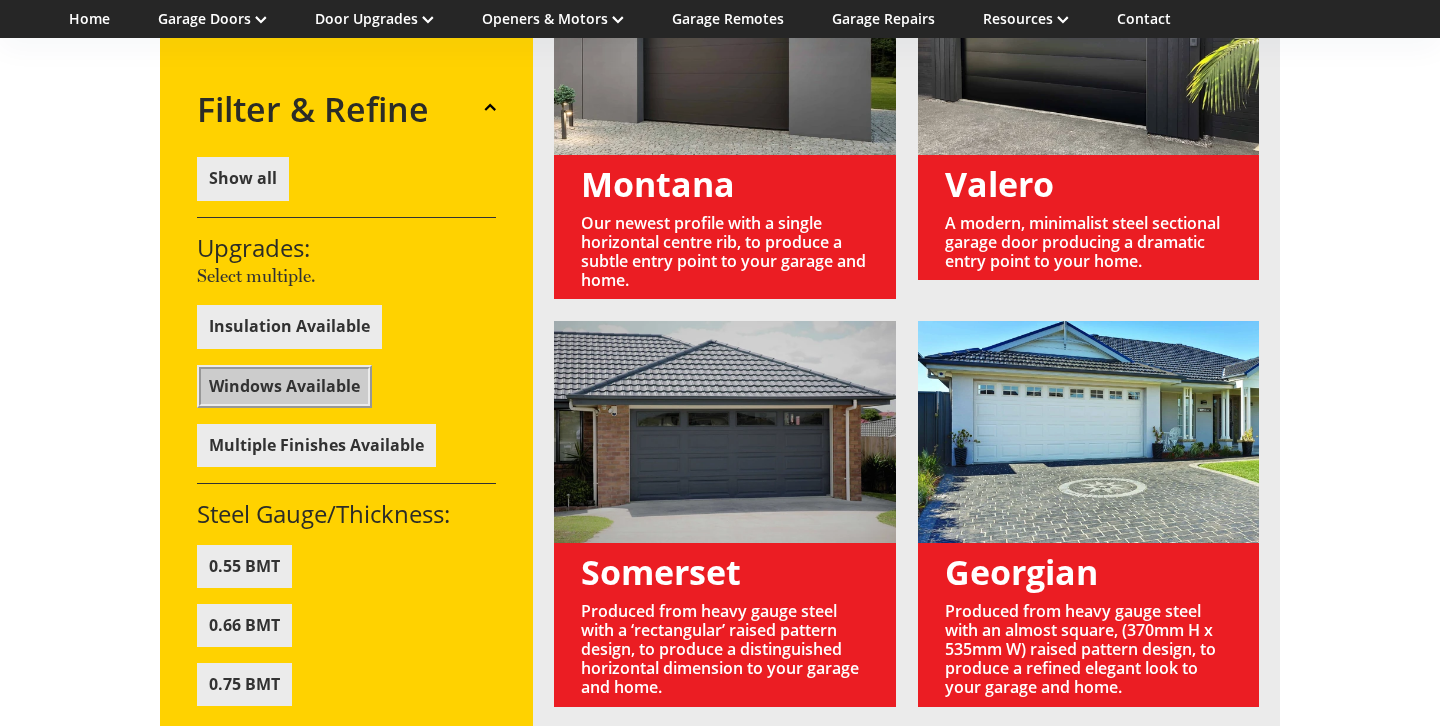 click on "Windows Available" at bounding box center (284, 386) 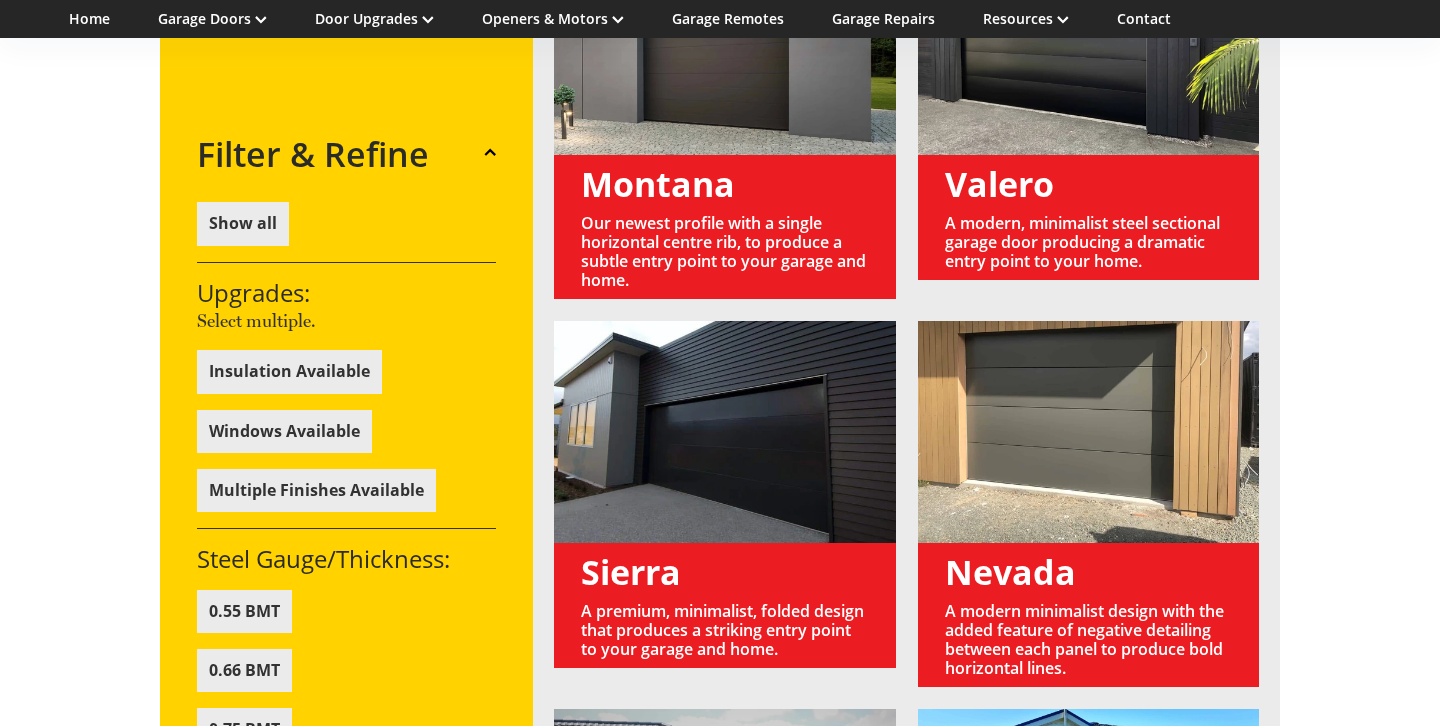 click on "Windows Available" at bounding box center [284, 431] 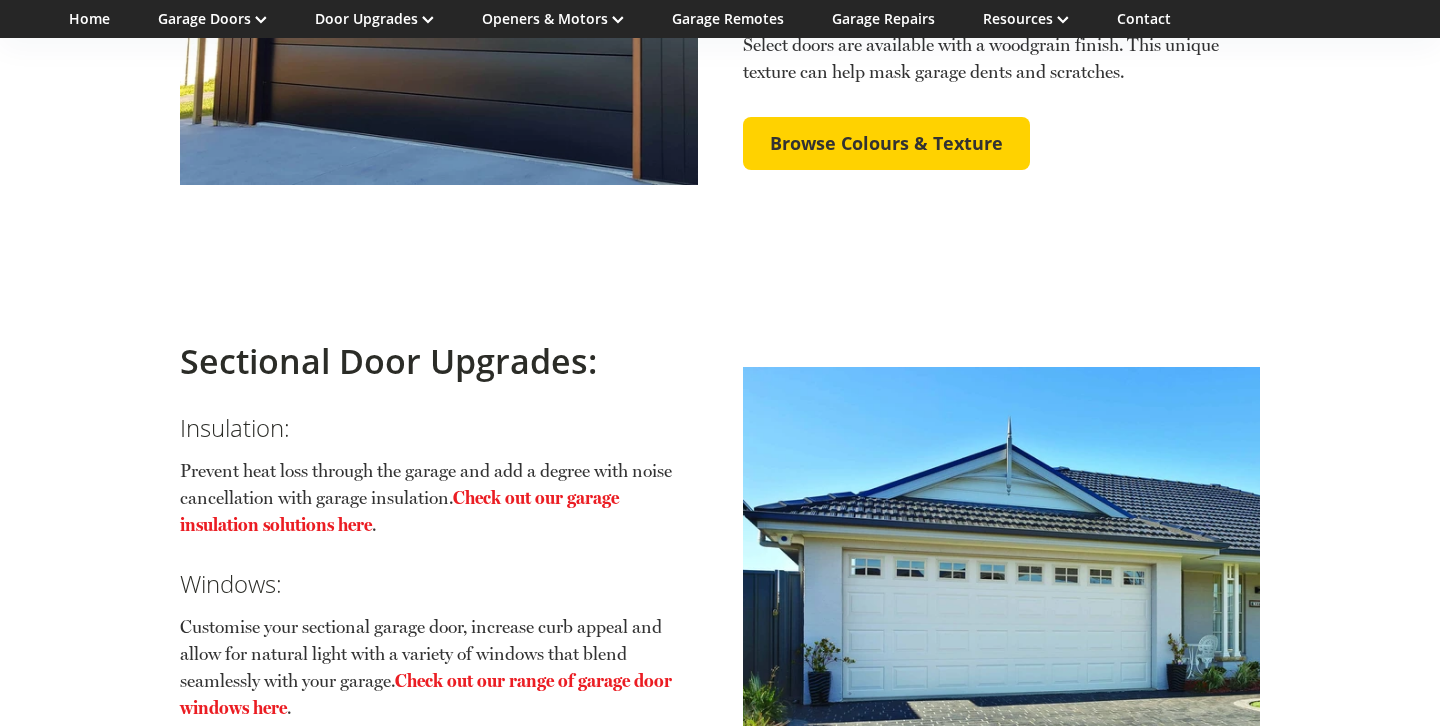 scroll, scrollTop: 3324, scrollLeft: 0, axis: vertical 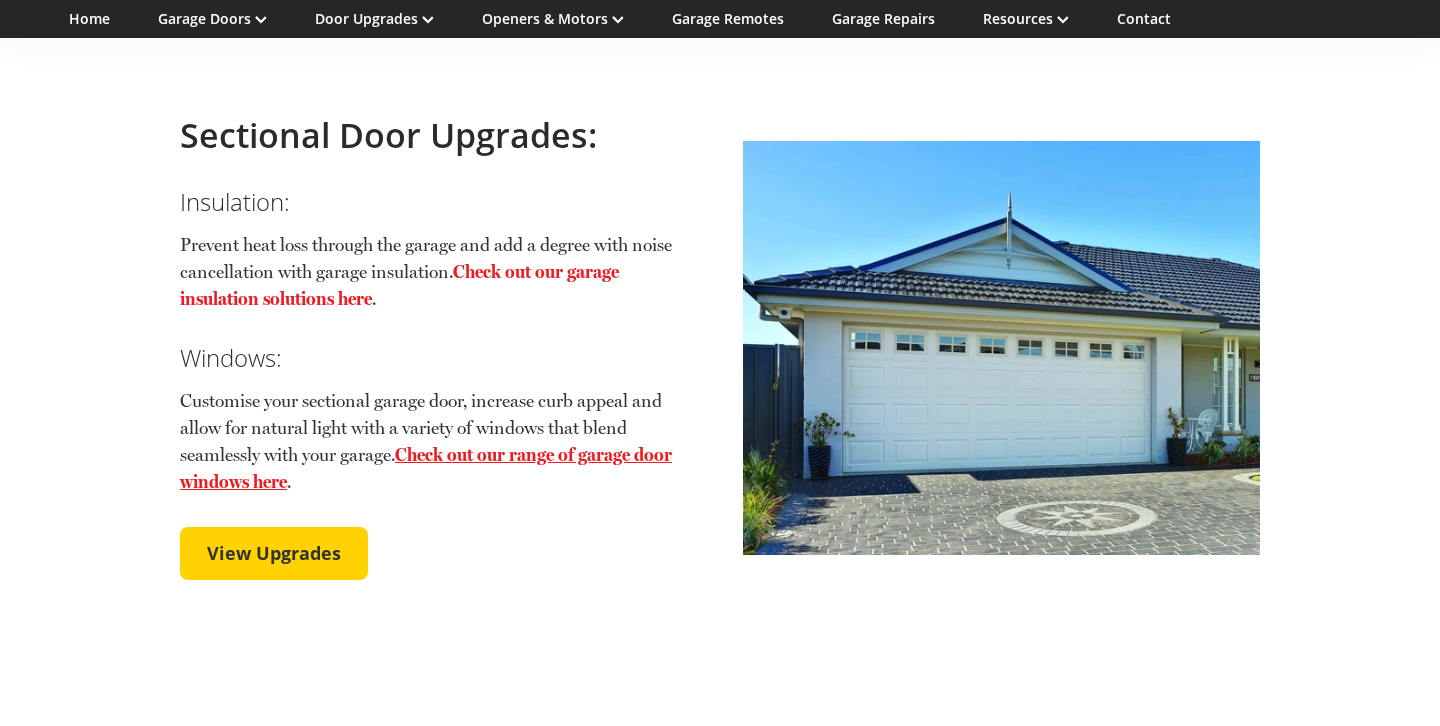 click on "Check out our range of garage door windows here" at bounding box center (426, 468) 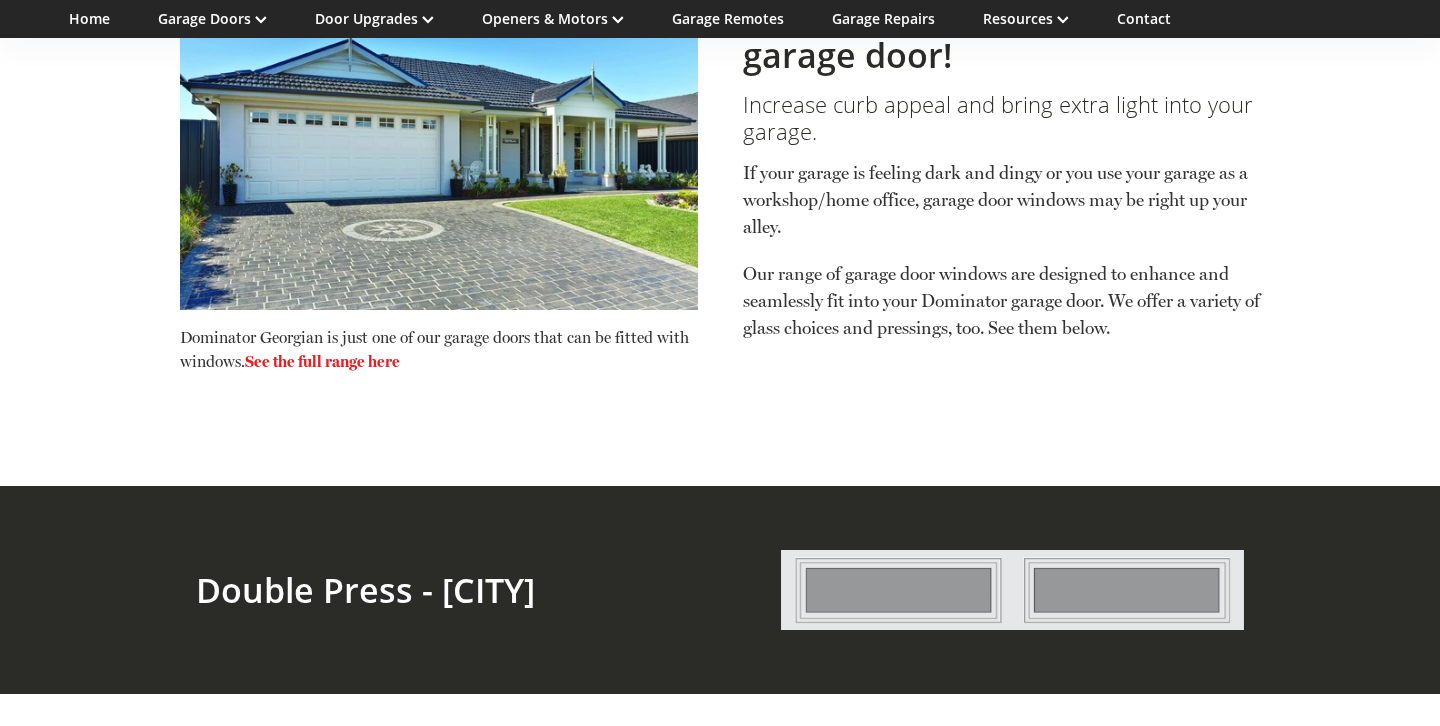 scroll, scrollTop: 769, scrollLeft: 0, axis: vertical 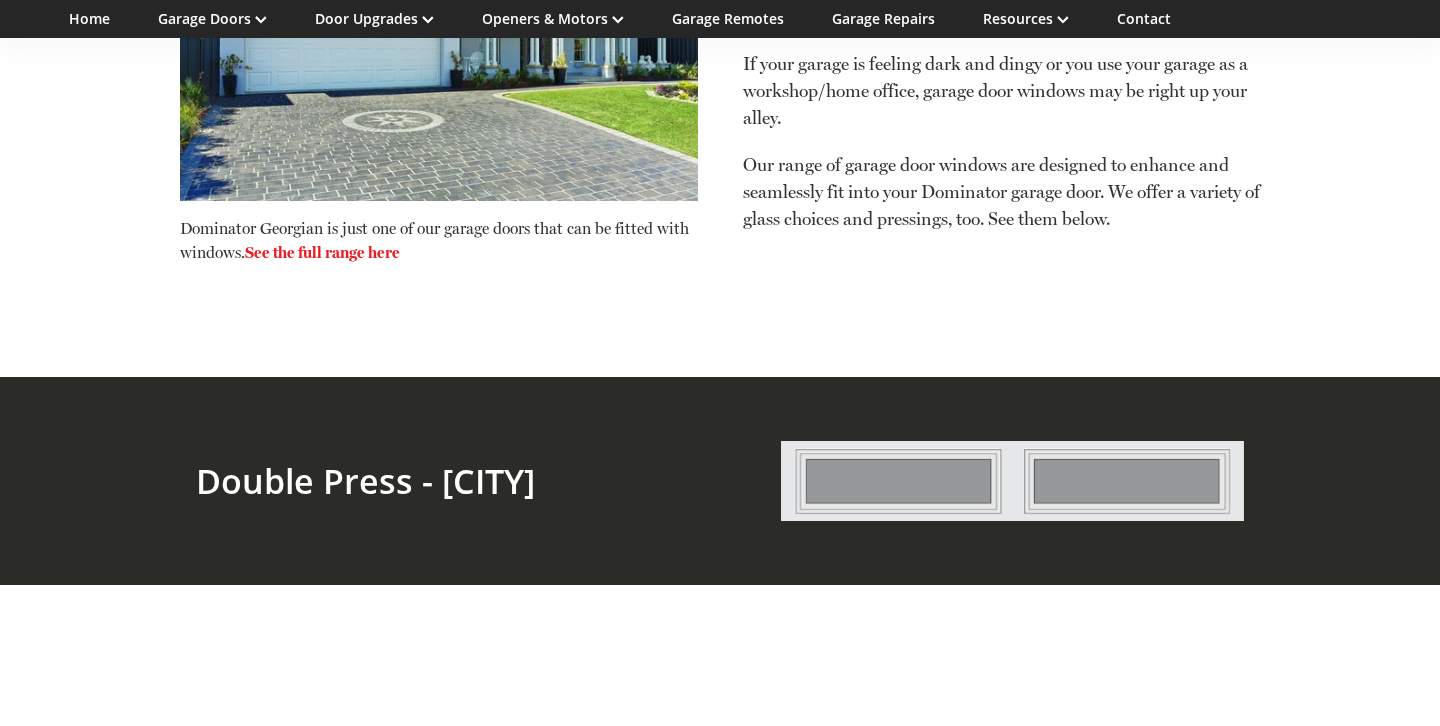 click on "See the full range here" at bounding box center (322, 252) 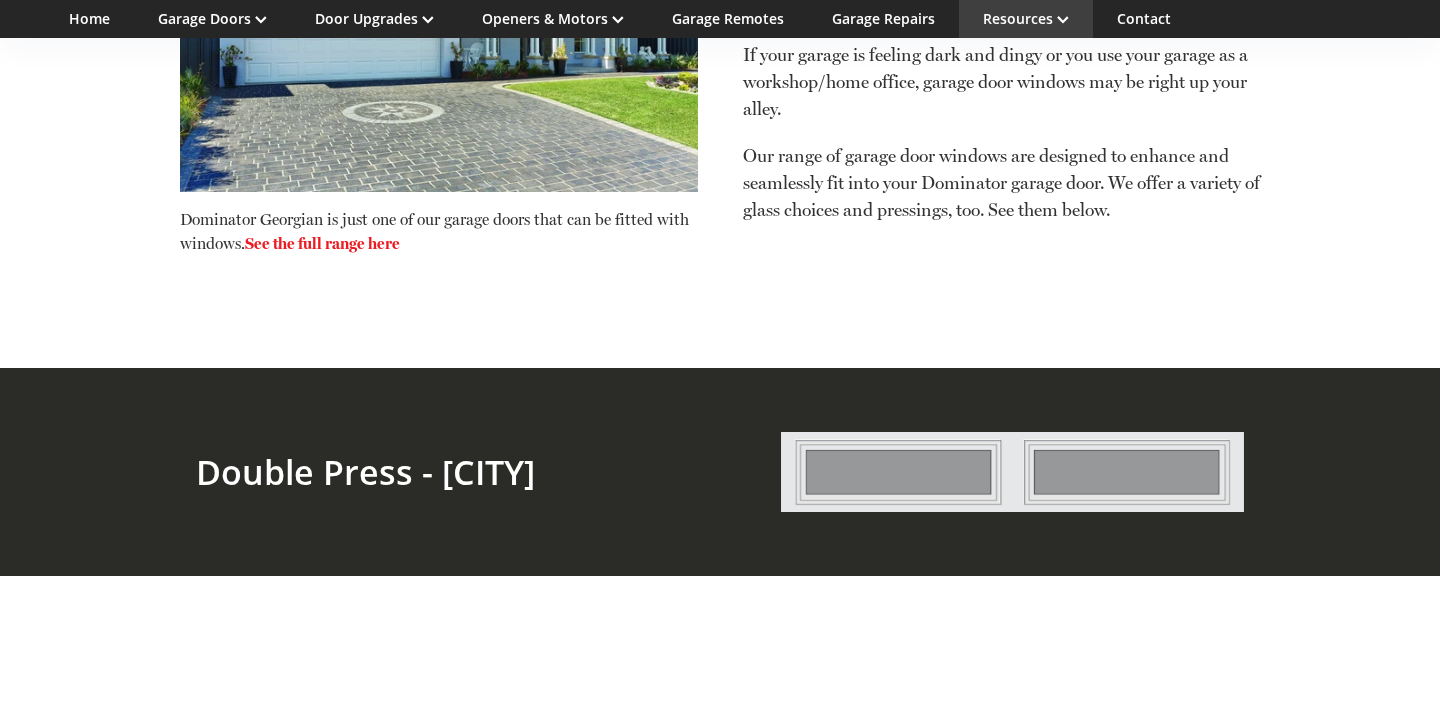 scroll, scrollTop: 773, scrollLeft: 0, axis: vertical 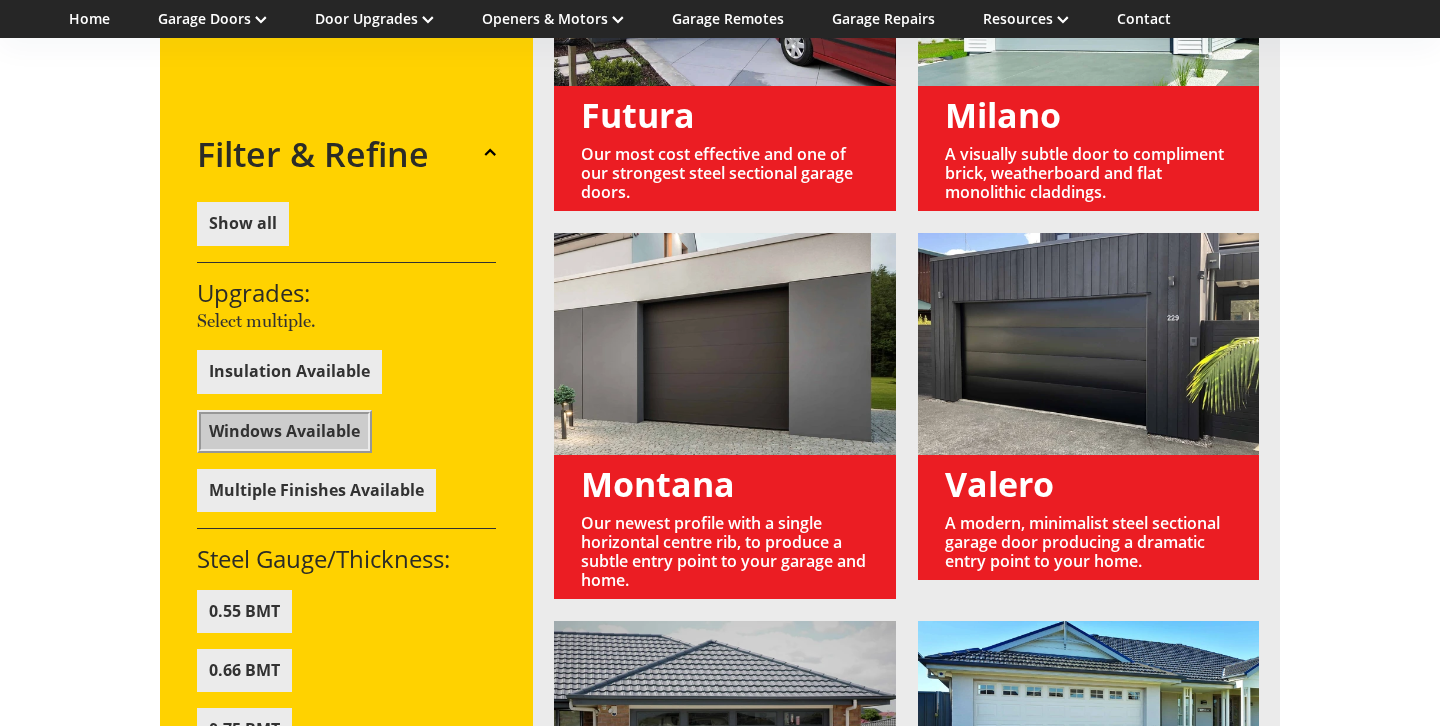click at bounding box center [724, 416] 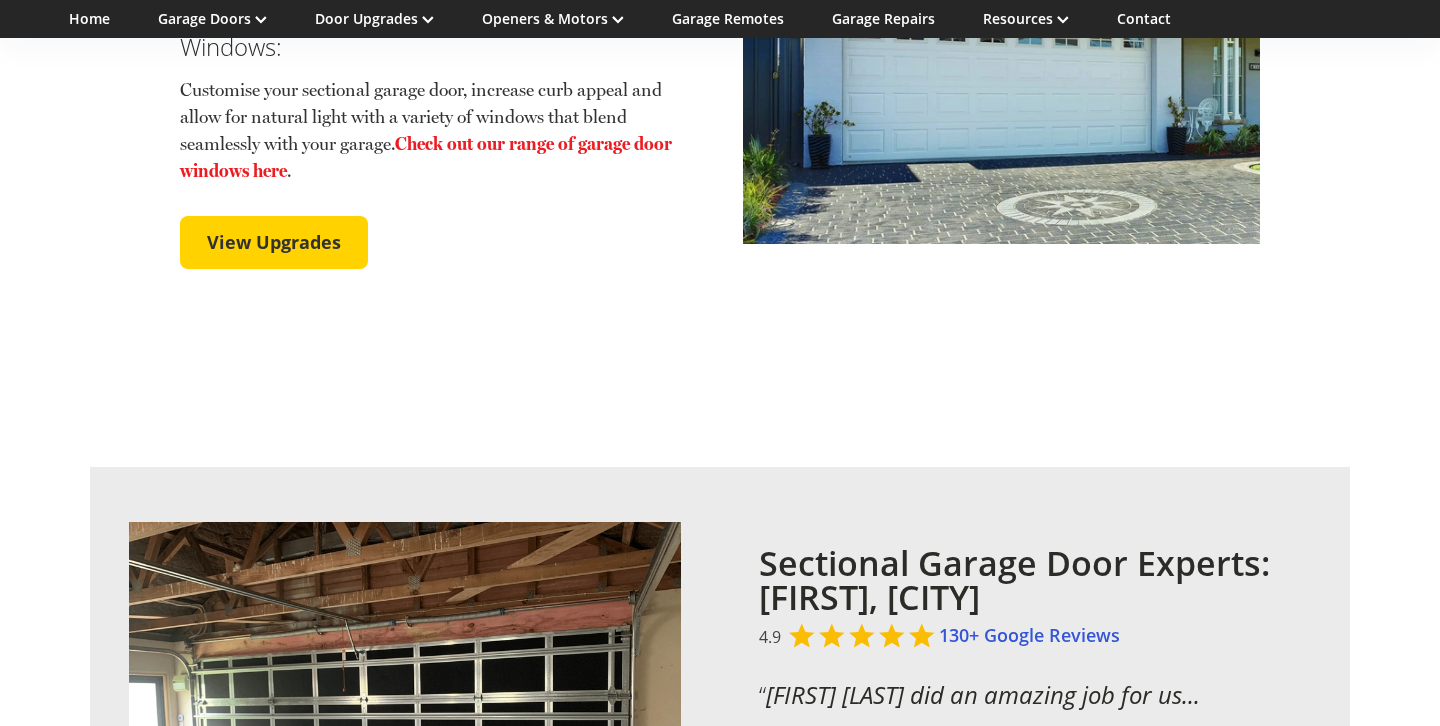 scroll, scrollTop: 3656, scrollLeft: 0, axis: vertical 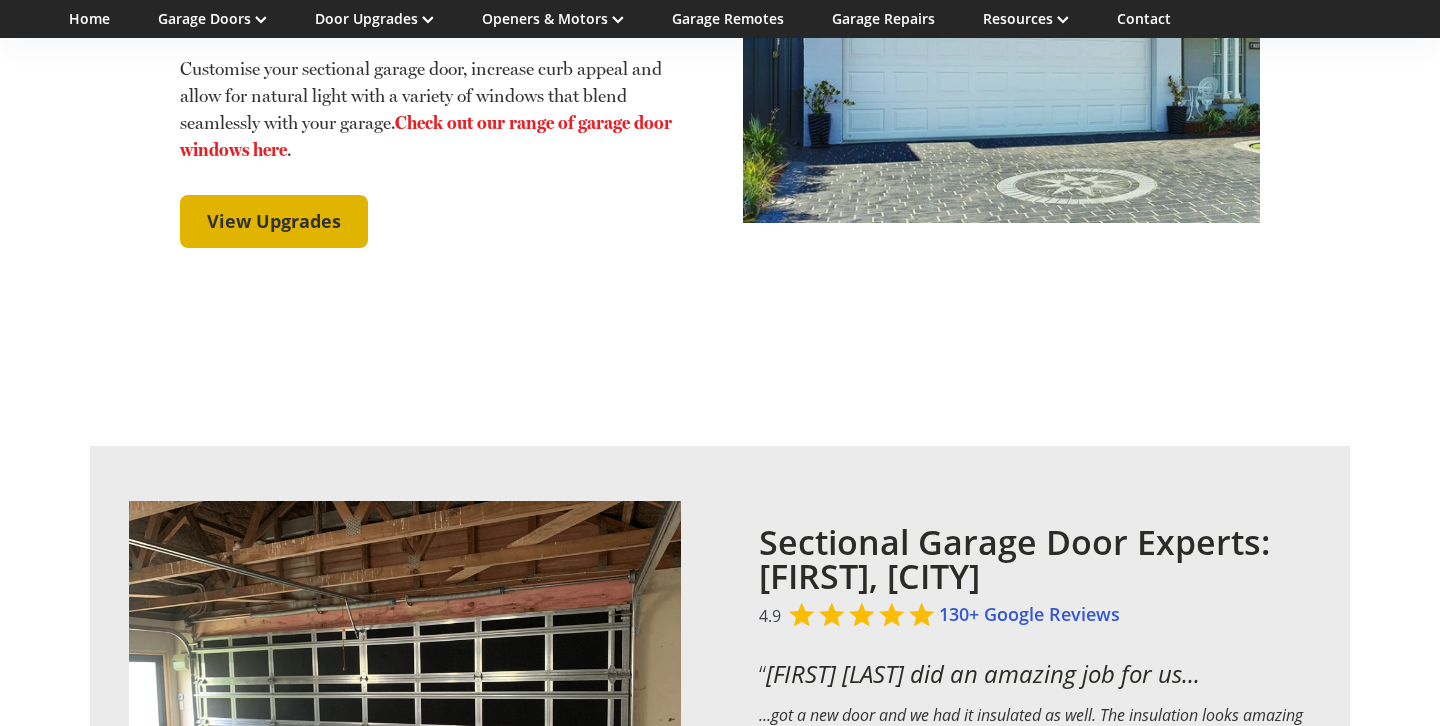 click on "View Upgrades" at bounding box center (274, 222) 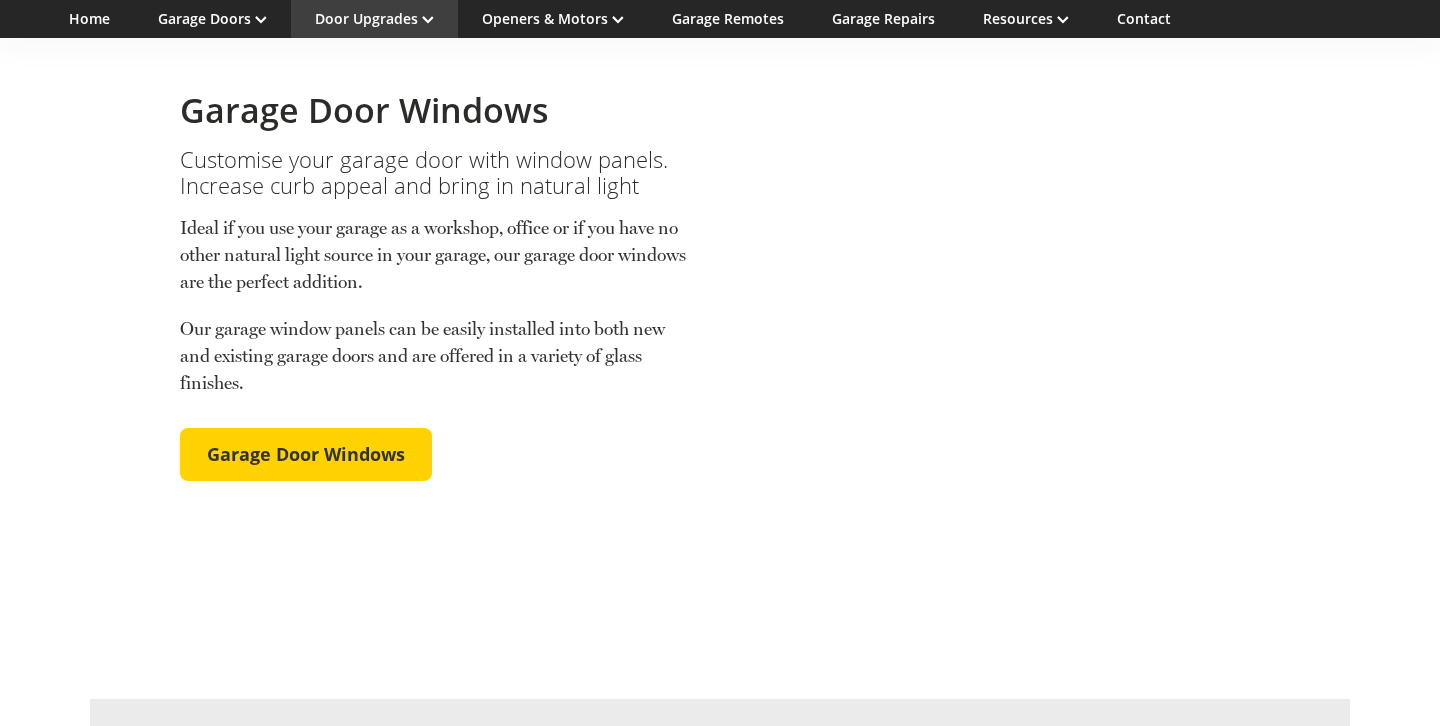 scroll, scrollTop: 1036, scrollLeft: 0, axis: vertical 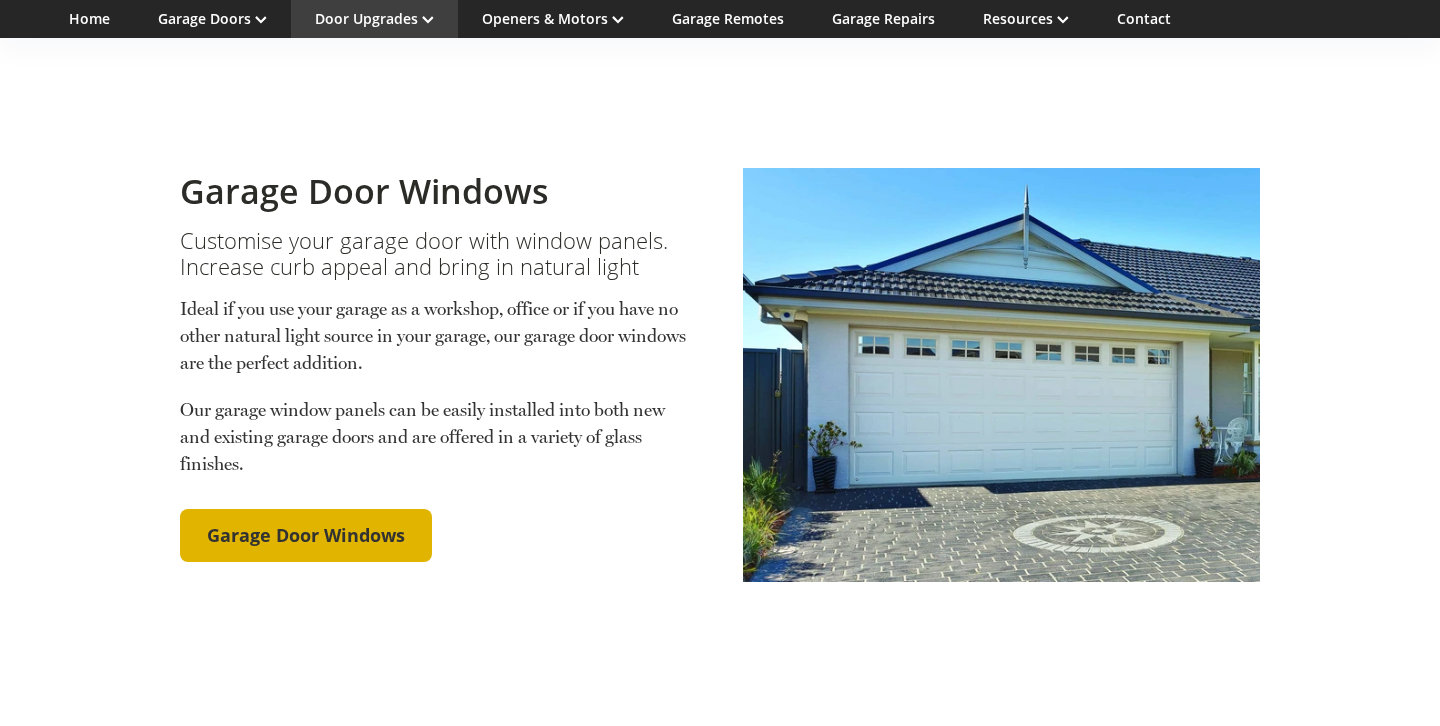 click on "Garage Door Windows" at bounding box center [306, 536] 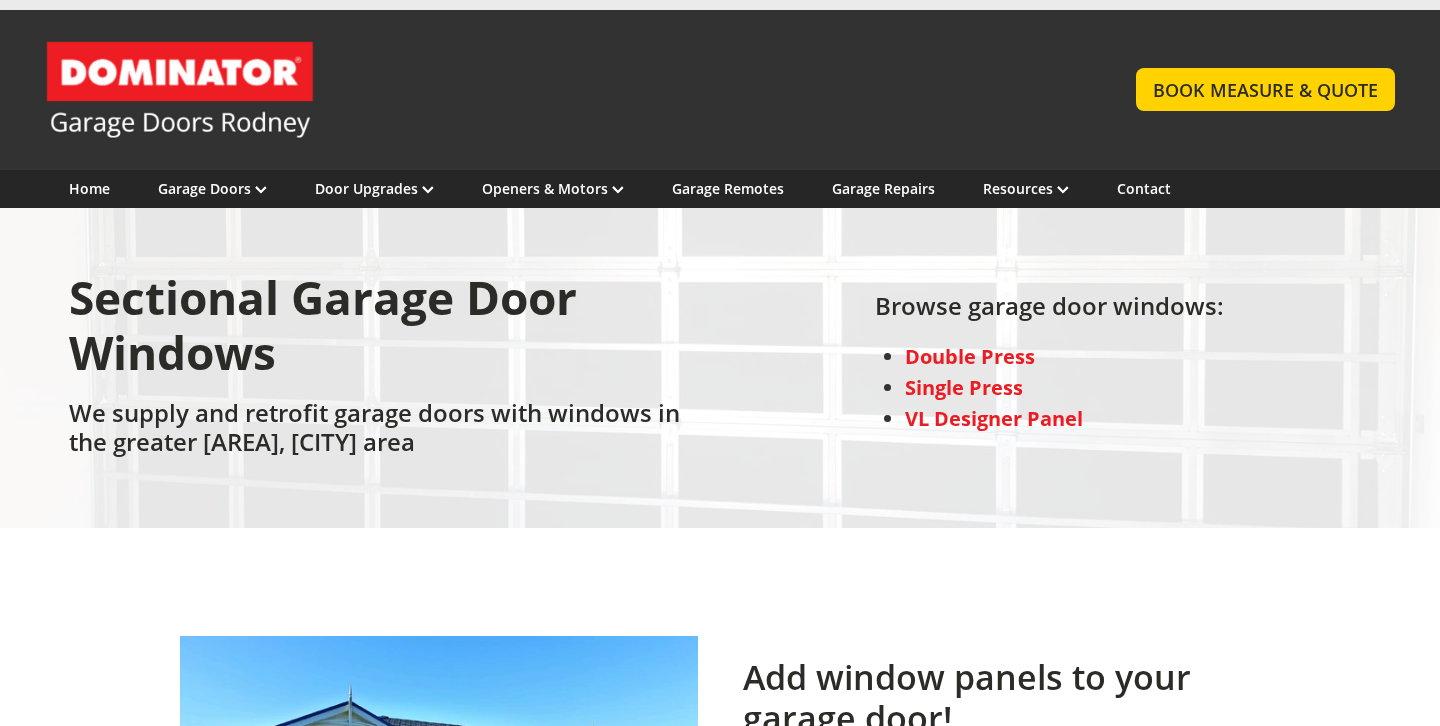 scroll, scrollTop: 31, scrollLeft: 0, axis: vertical 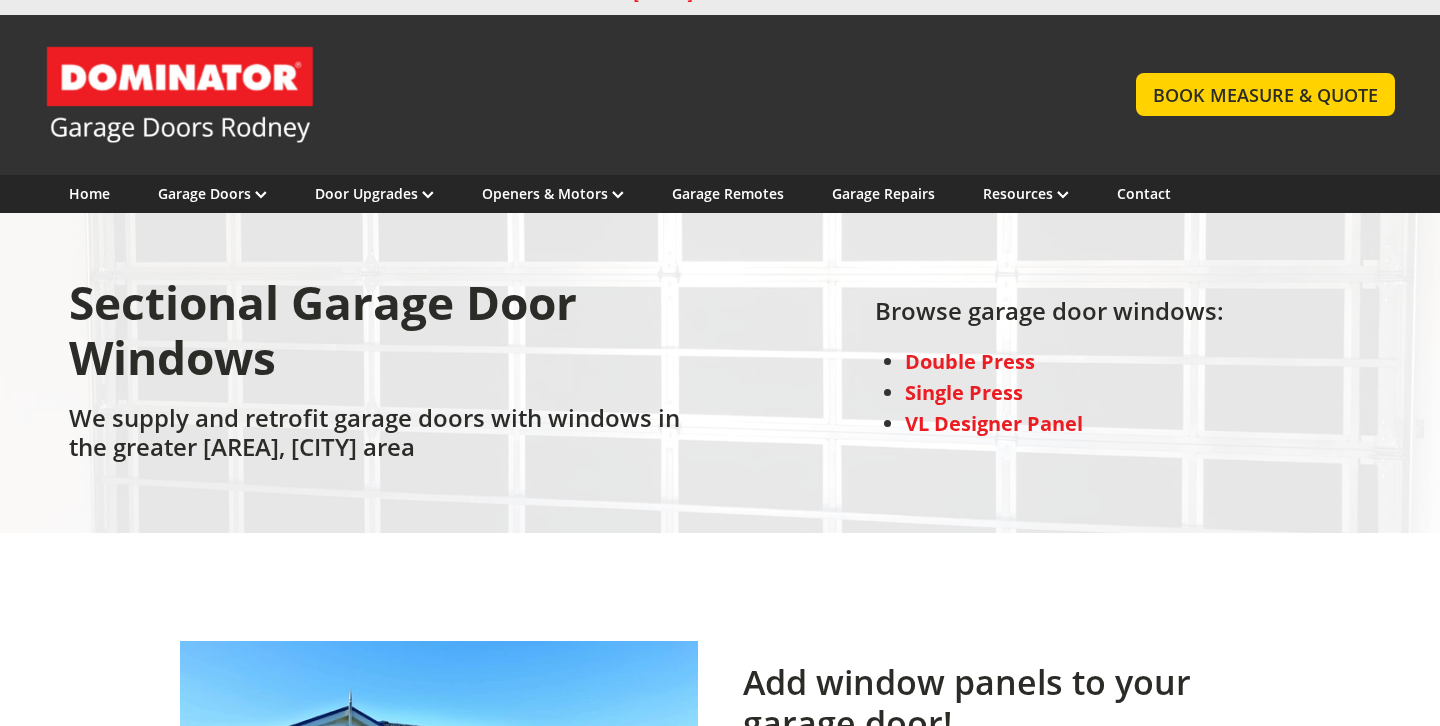 click on "Double Press" at bounding box center (970, 361) 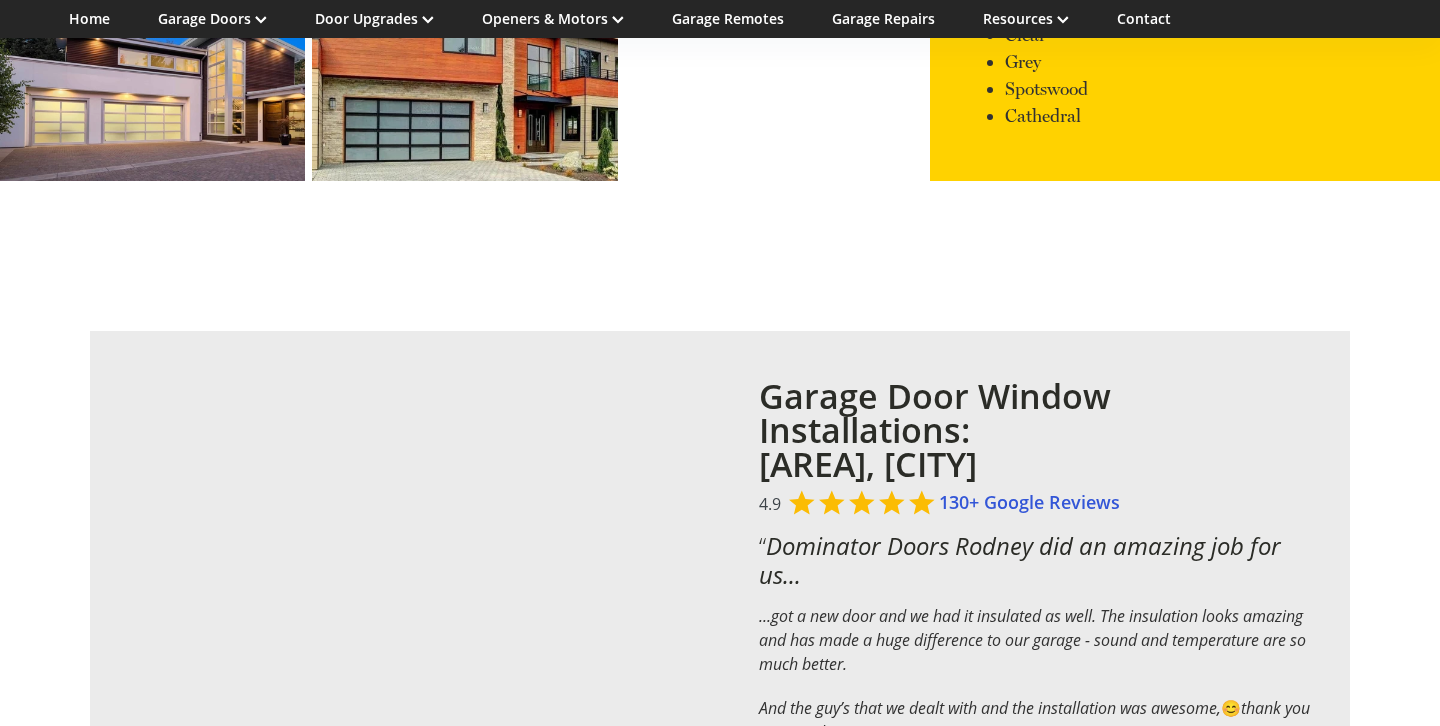 scroll, scrollTop: 4995, scrollLeft: 0, axis: vertical 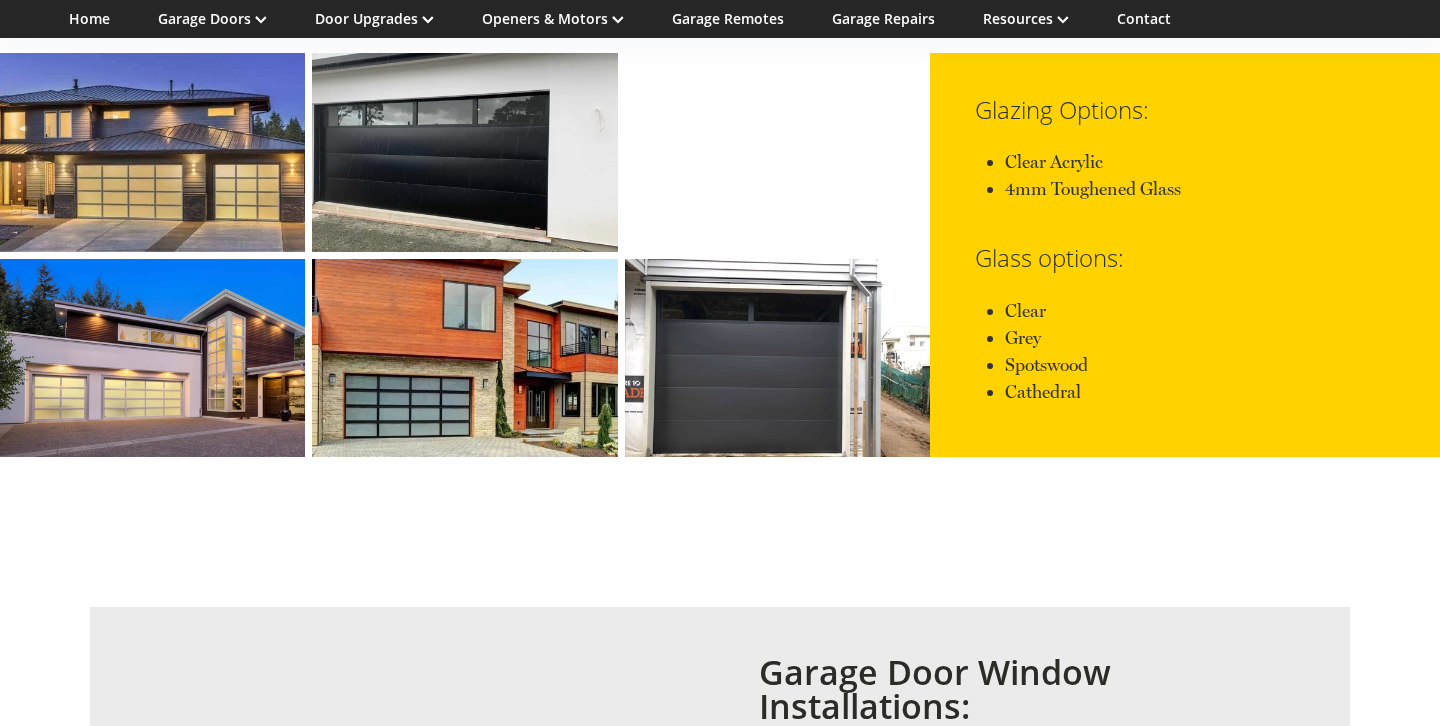 click at bounding box center [777, 358] 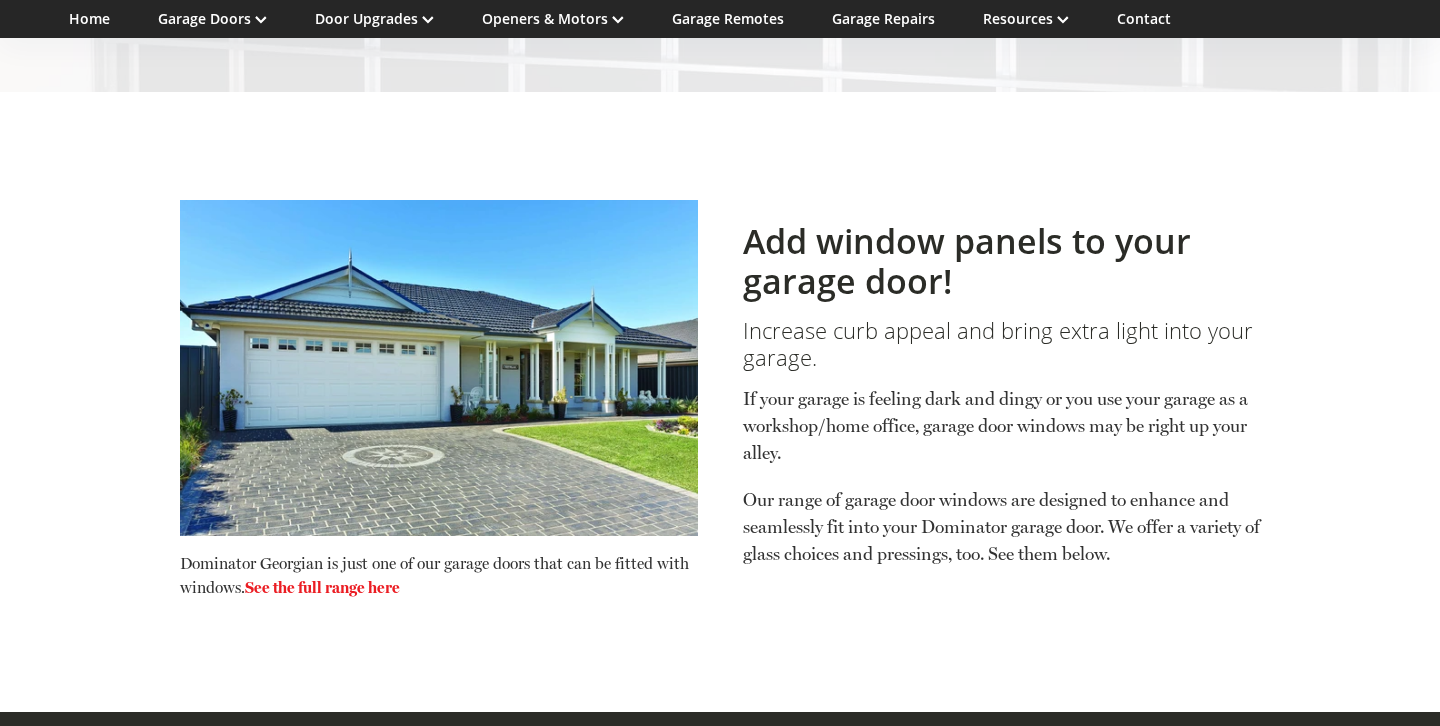 scroll, scrollTop: 0, scrollLeft: 0, axis: both 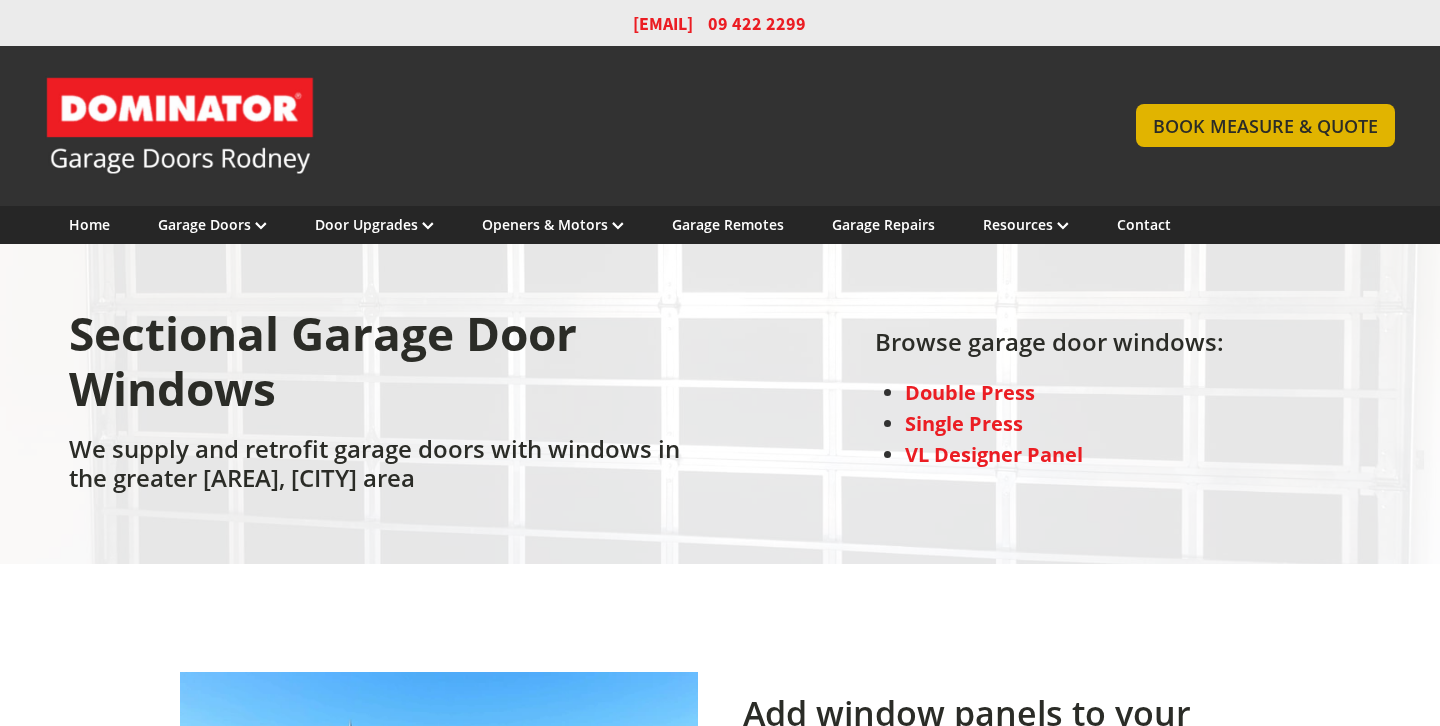 click on "BOOK MEASURE & QUOTE" at bounding box center (1265, 125) 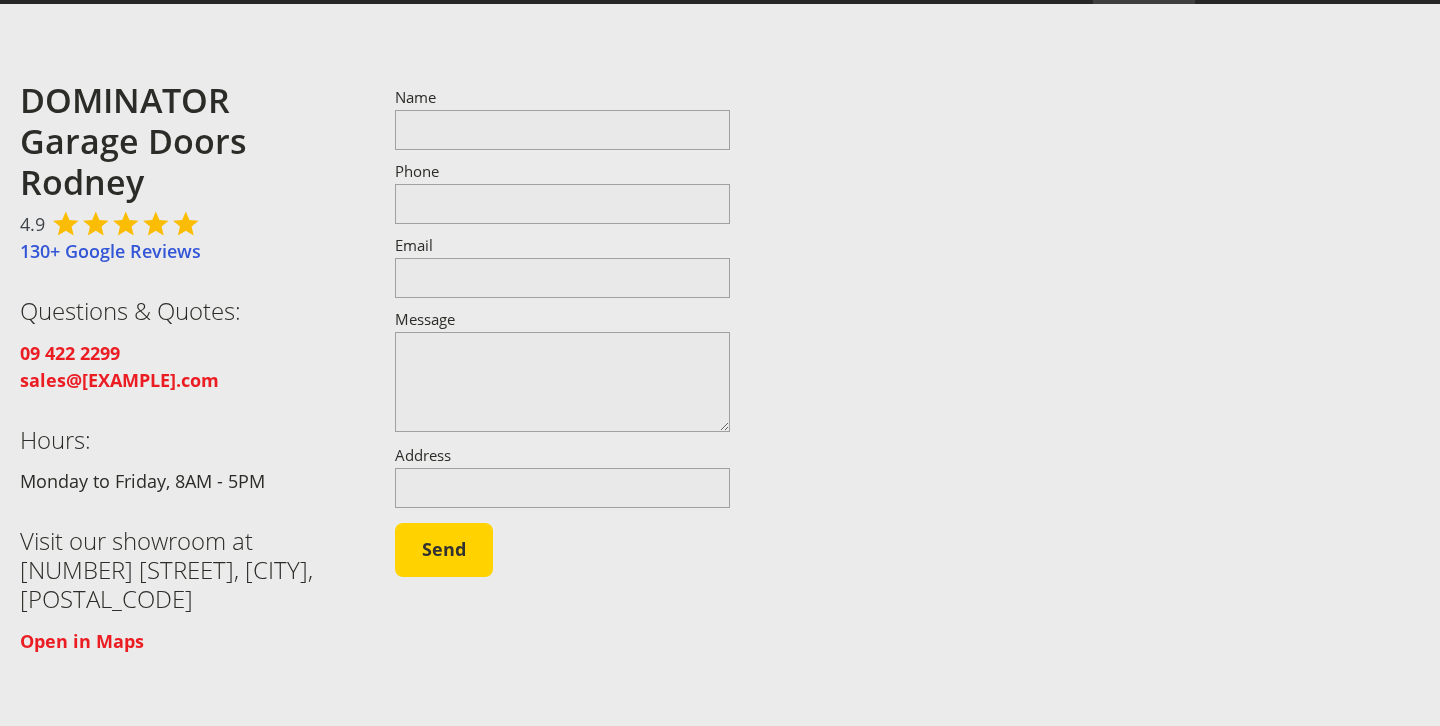 scroll, scrollTop: 0, scrollLeft: 0, axis: both 